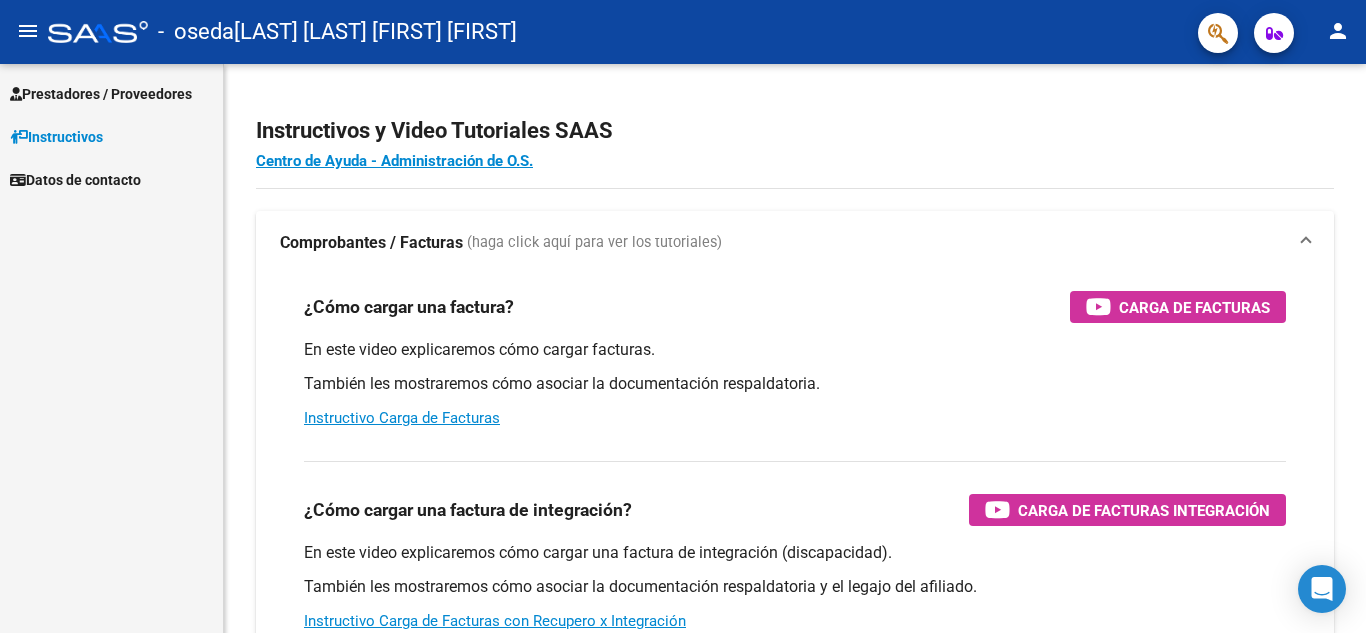 scroll, scrollTop: 0, scrollLeft: 0, axis: both 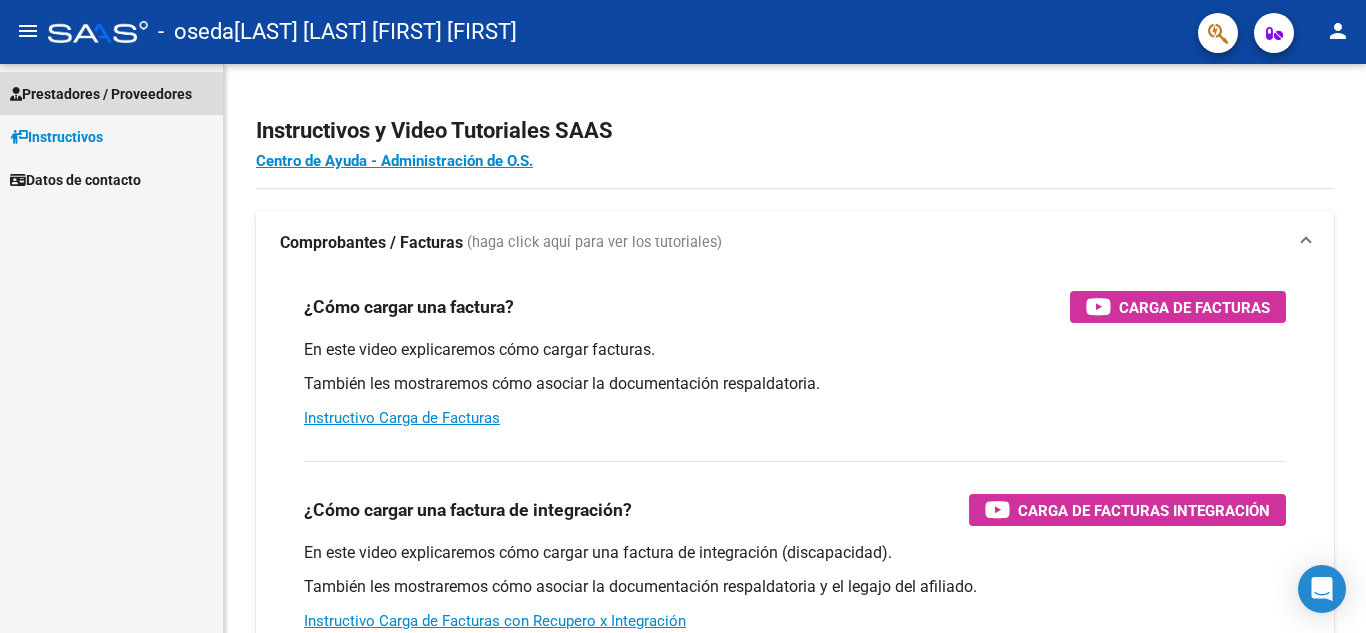 click on "Prestadores / Proveedores" at bounding box center [101, 94] 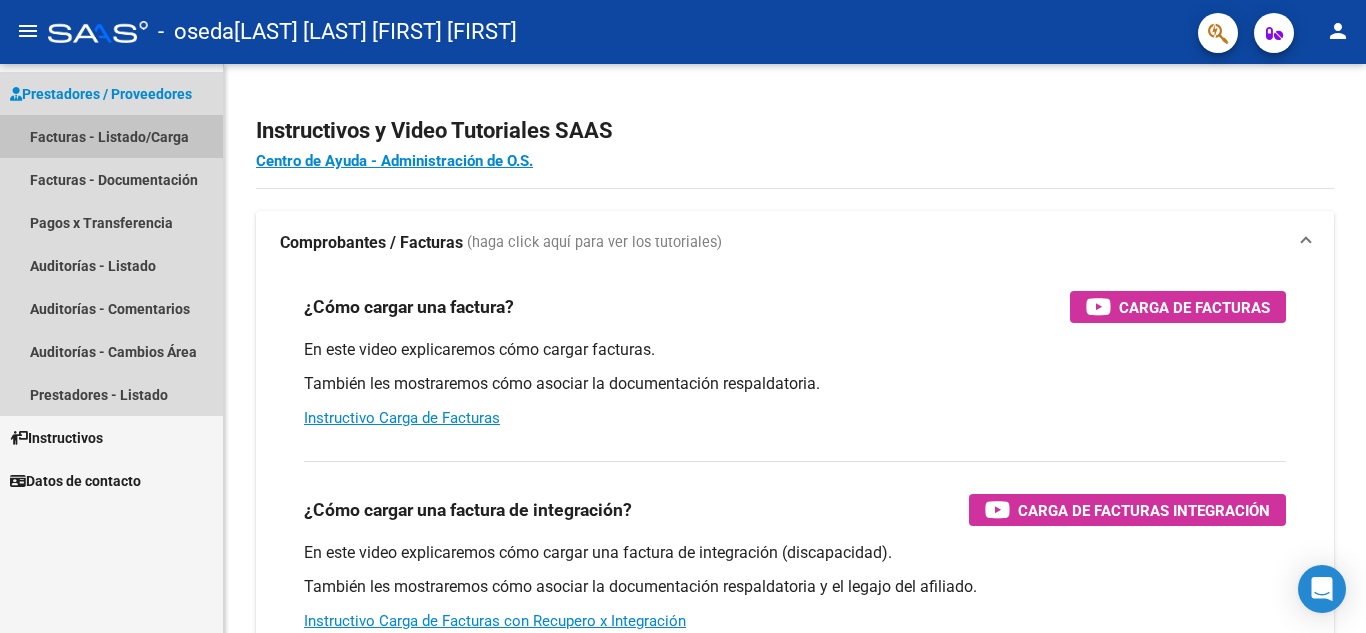 click on "Facturas - Listado/Carga" at bounding box center [111, 136] 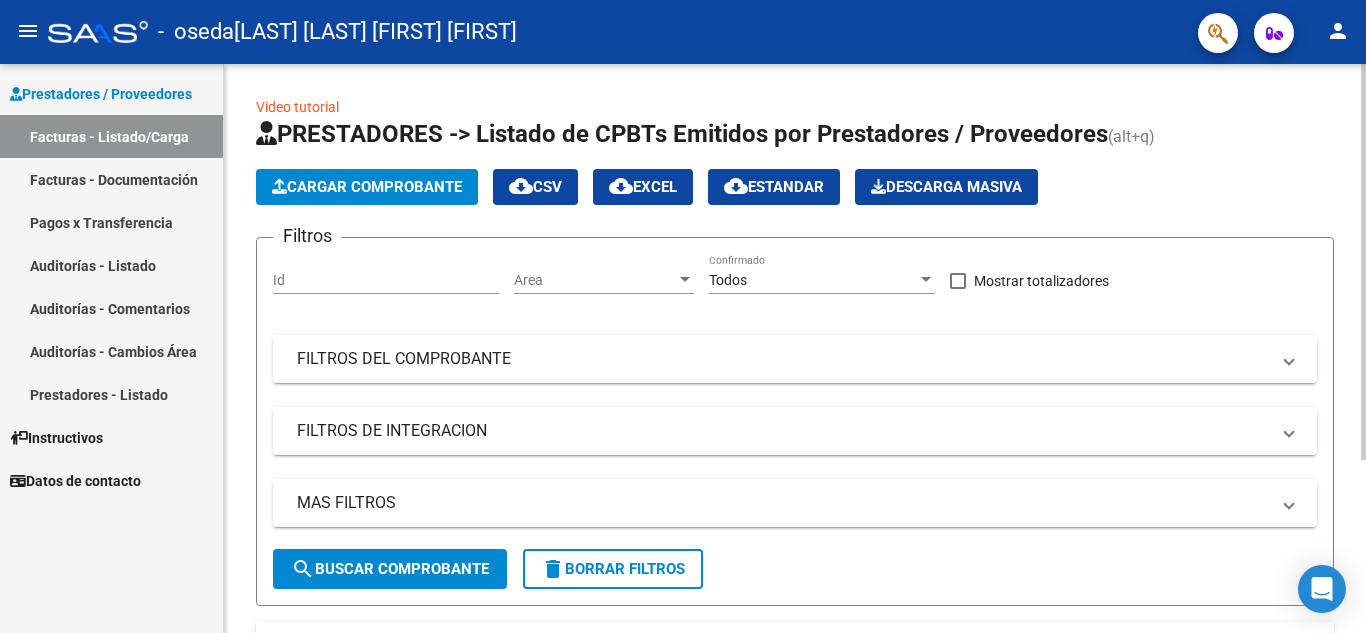 click on "Cargar Comprobante" 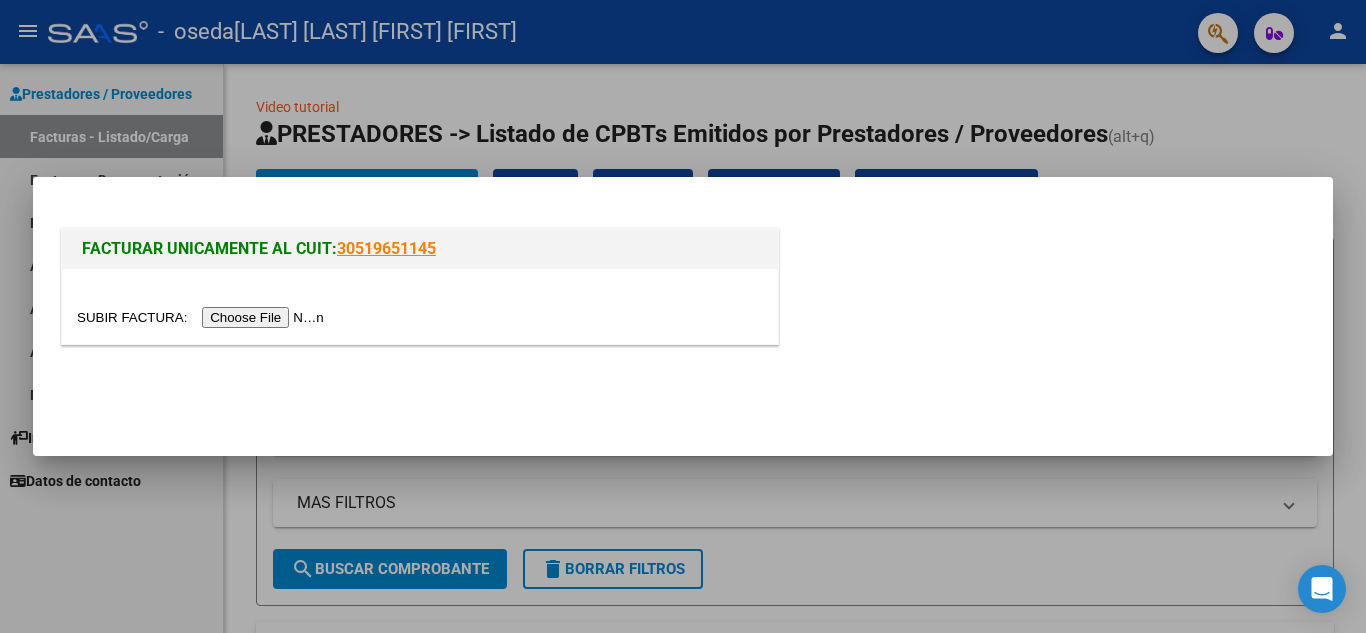 click at bounding box center (203, 317) 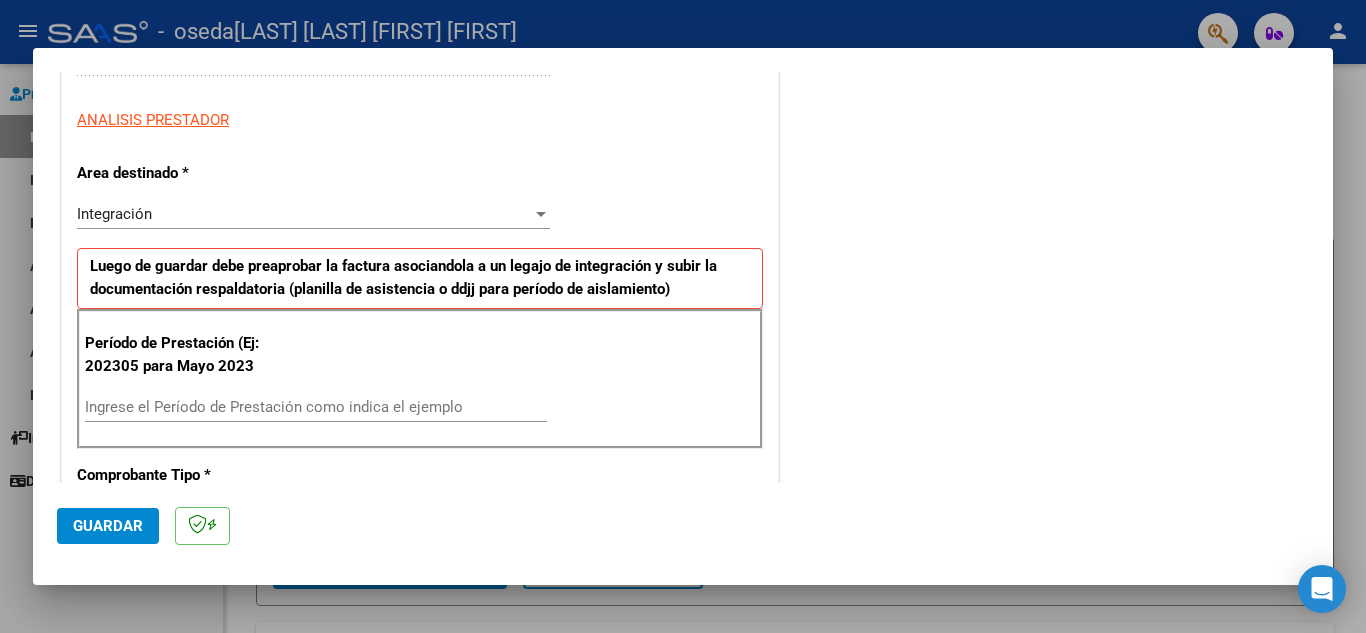 scroll, scrollTop: 367, scrollLeft: 0, axis: vertical 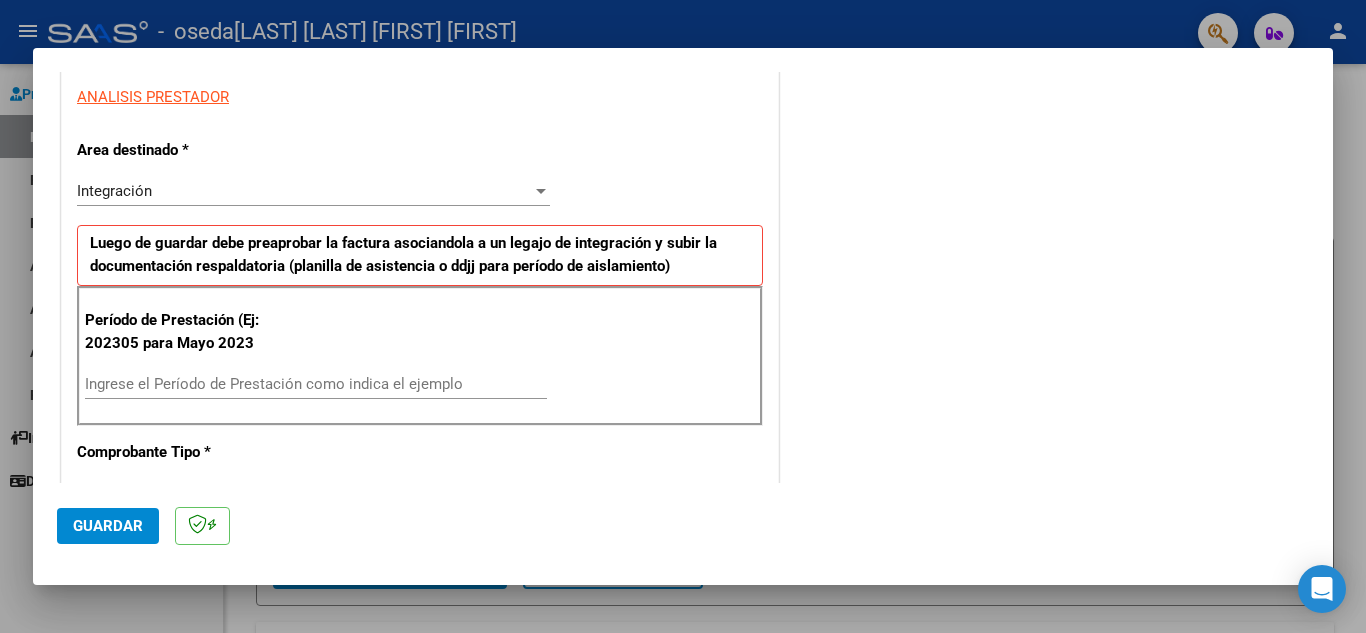 click on "Integración" at bounding box center [304, 191] 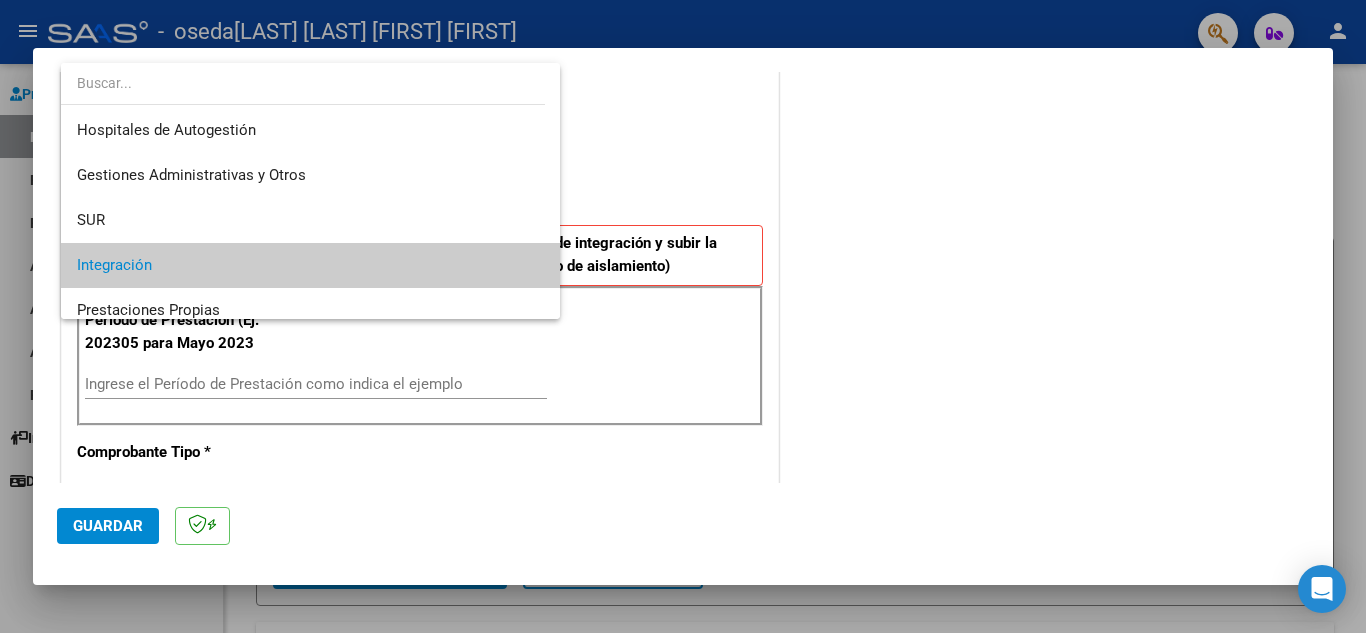 scroll, scrollTop: 75, scrollLeft: 0, axis: vertical 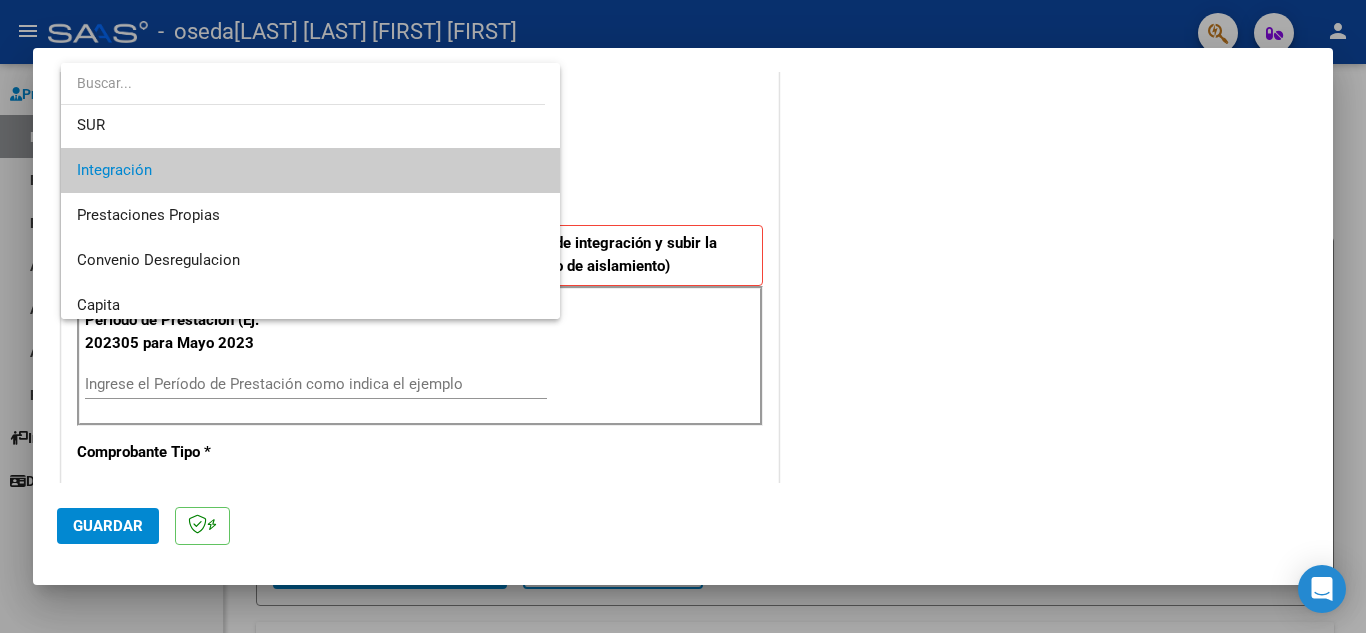 click on "Integración" at bounding box center [310, 170] 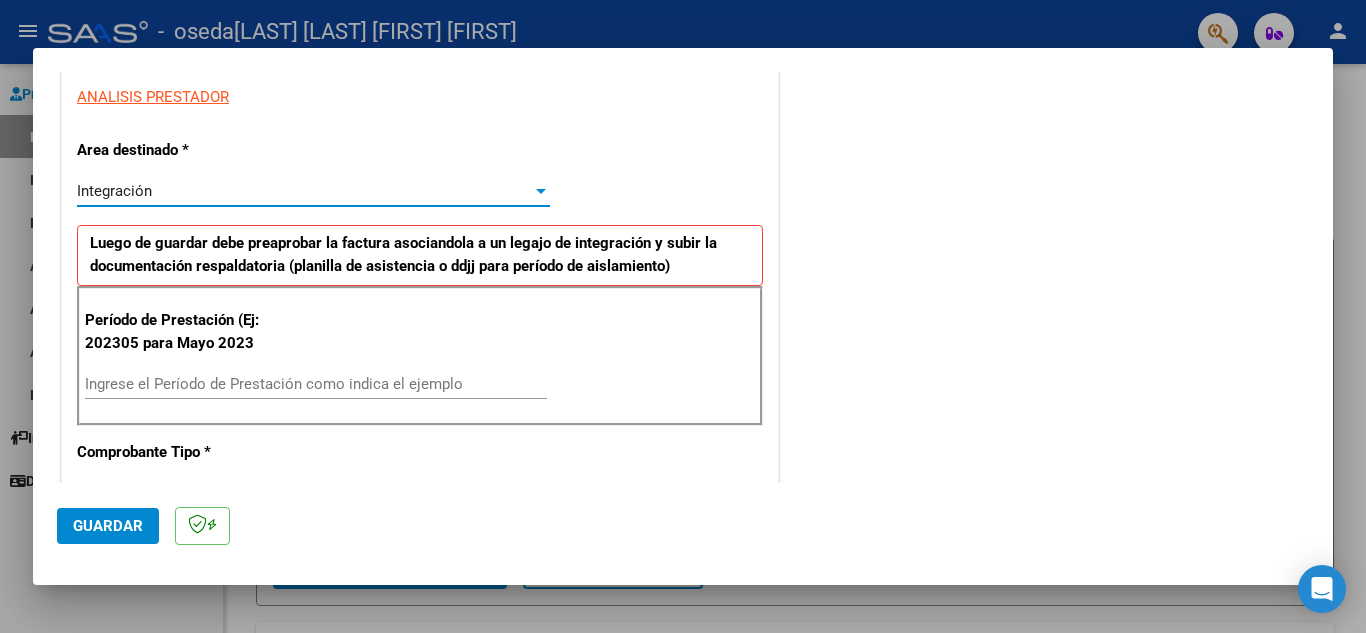 click on "Ingrese el Período de Prestación como indica el ejemplo" at bounding box center [316, 384] 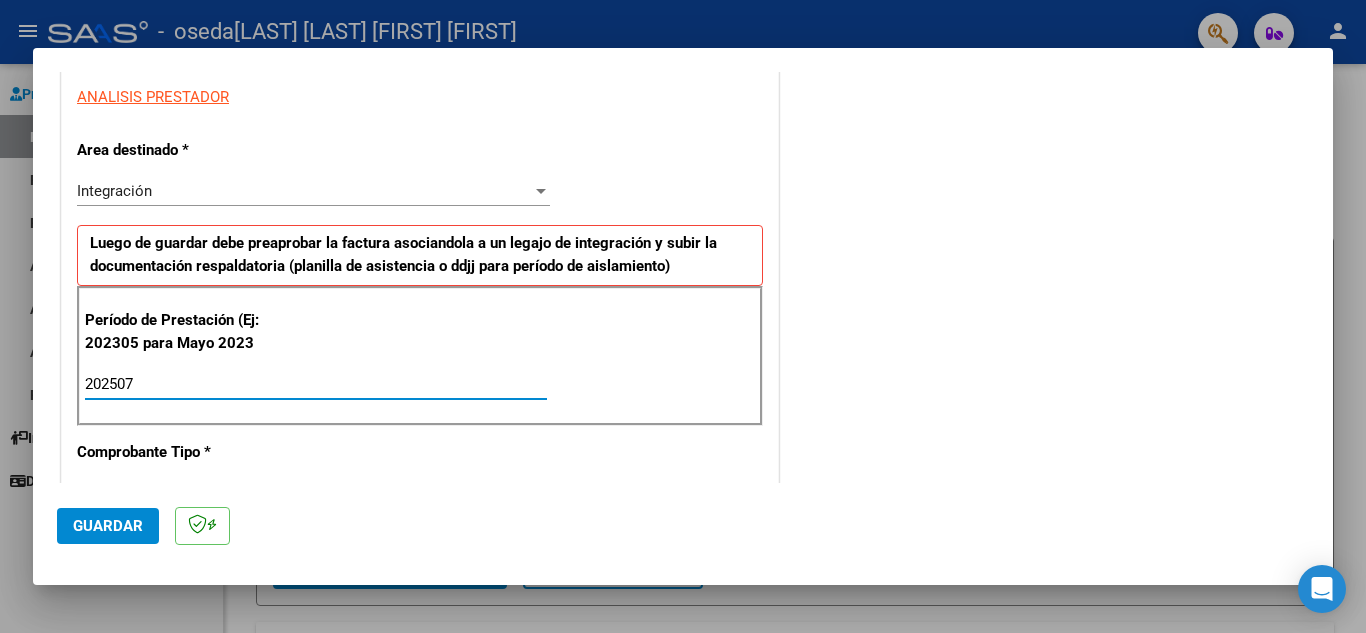 type on "202507" 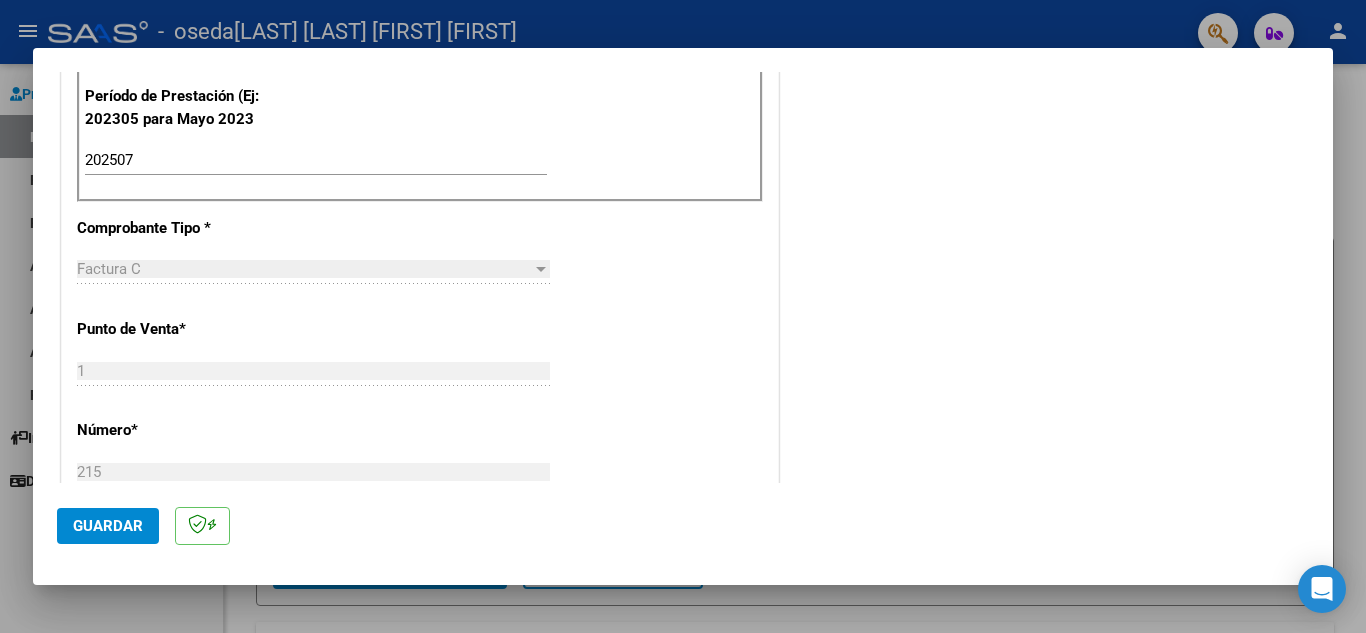 scroll, scrollTop: 623, scrollLeft: 0, axis: vertical 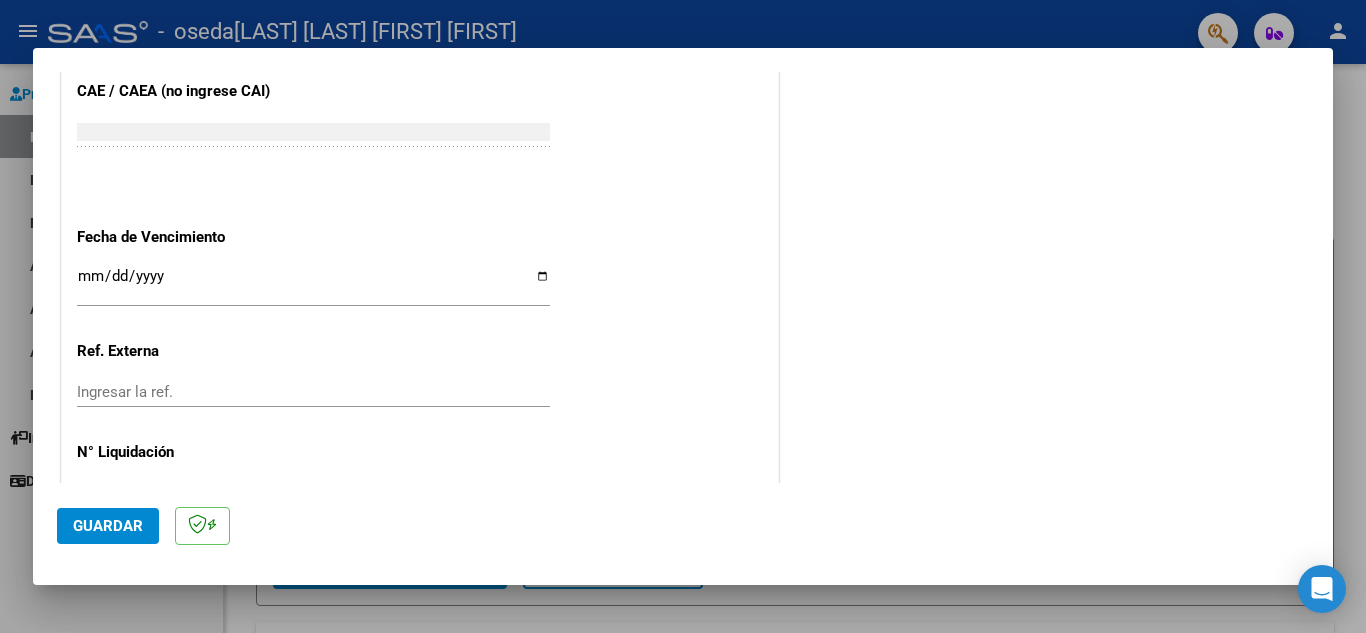 click on "Ingresar la fecha" at bounding box center [313, 284] 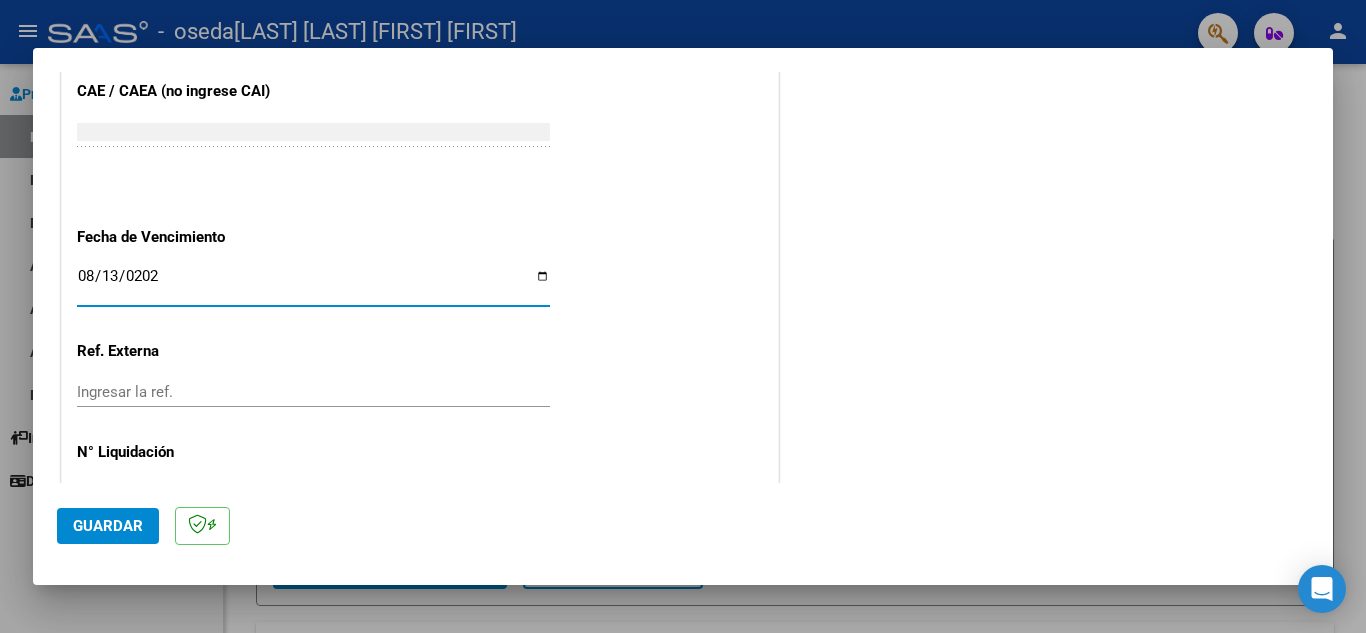 type on "2025-08-13" 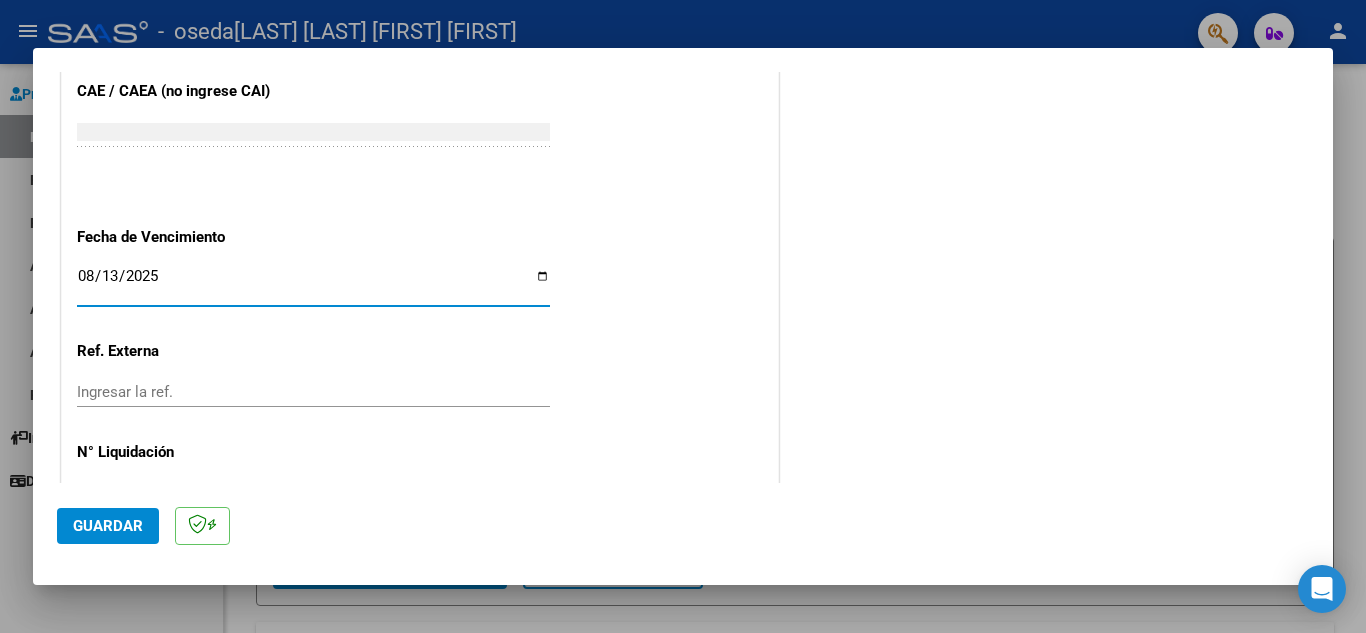click on "Ingresar la ref." at bounding box center [313, 392] 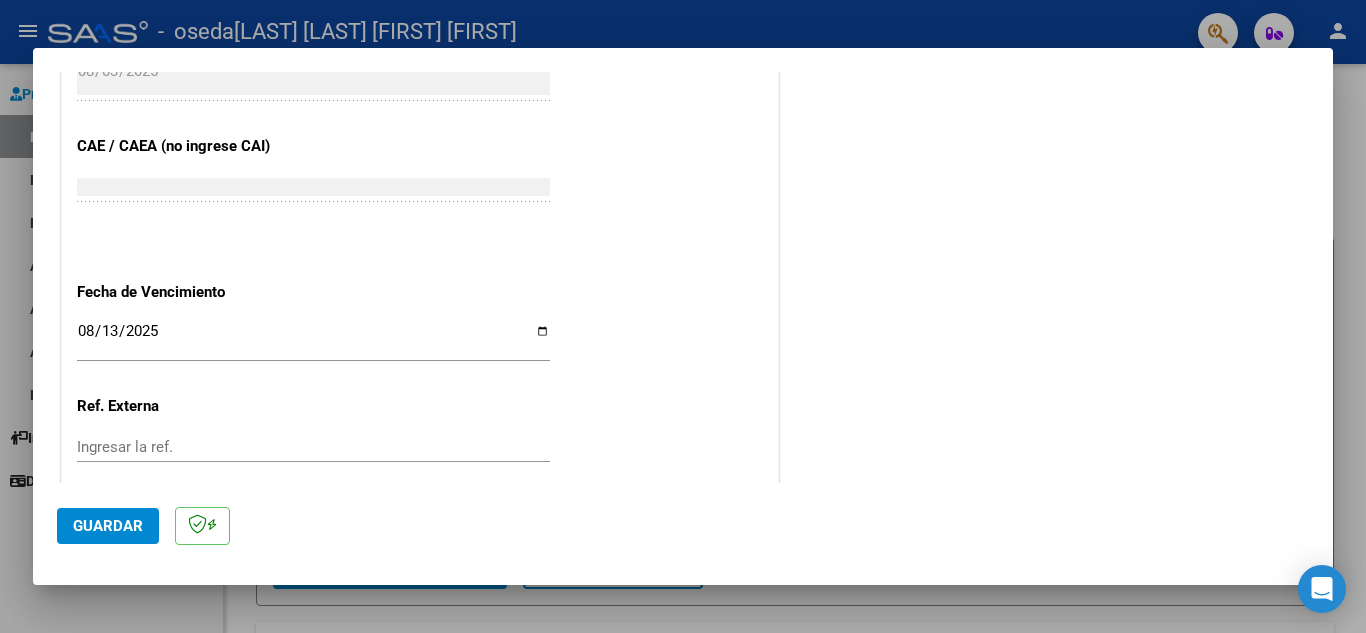 scroll, scrollTop: 1311, scrollLeft: 0, axis: vertical 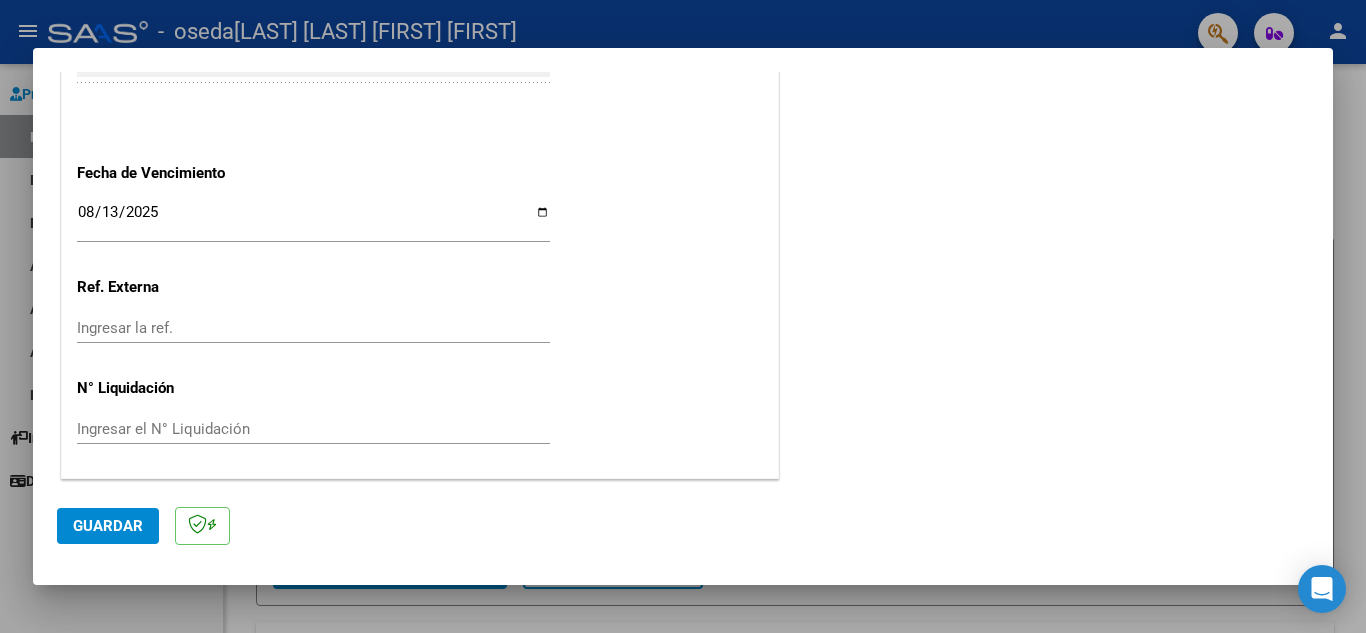 click on "Guardar" 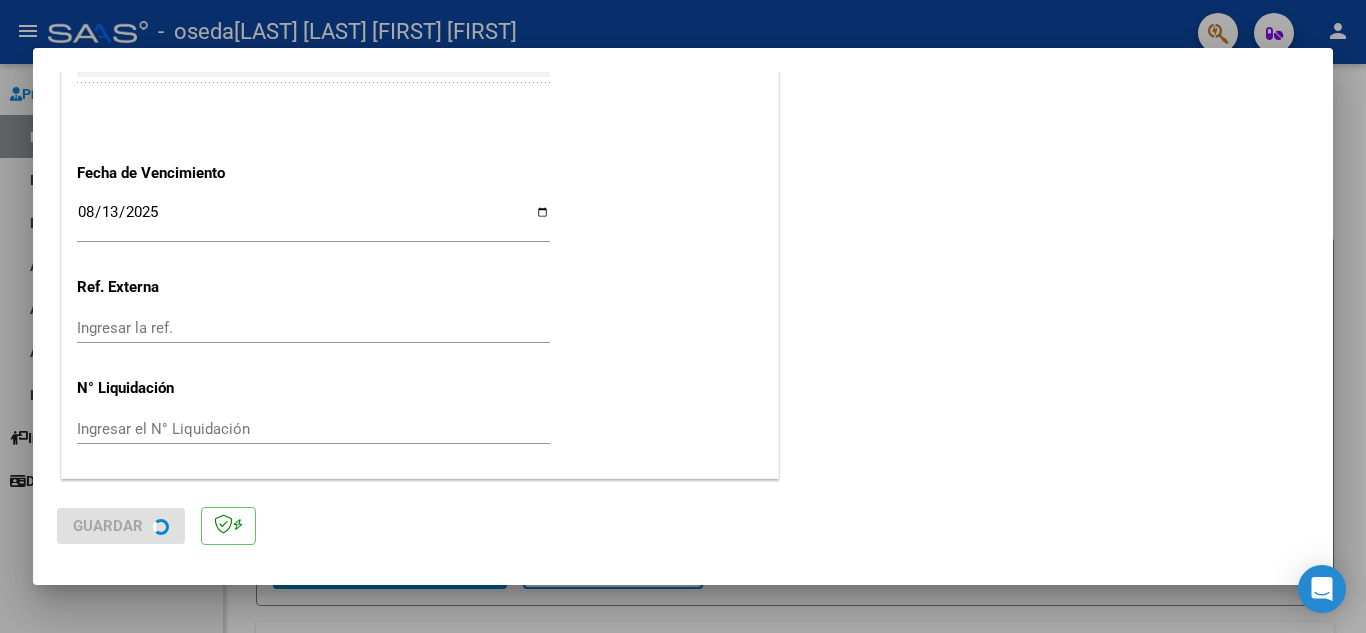 scroll, scrollTop: 0, scrollLeft: 0, axis: both 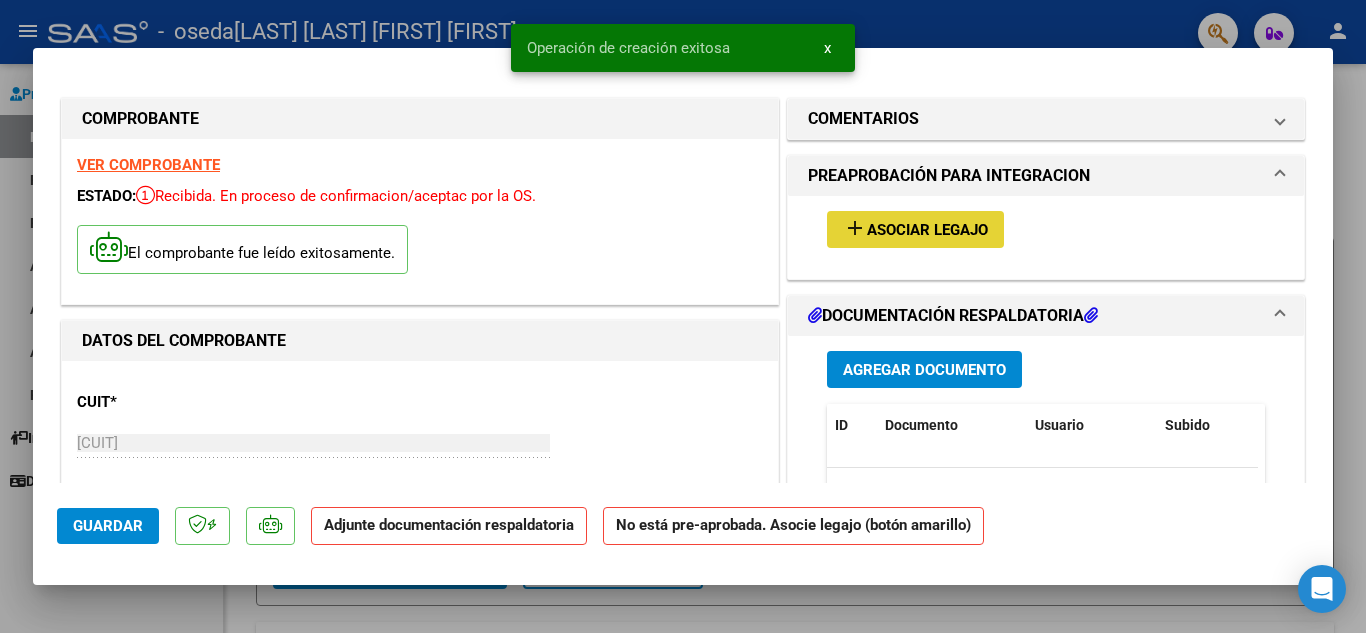 click on "Asociar Legajo" at bounding box center (927, 230) 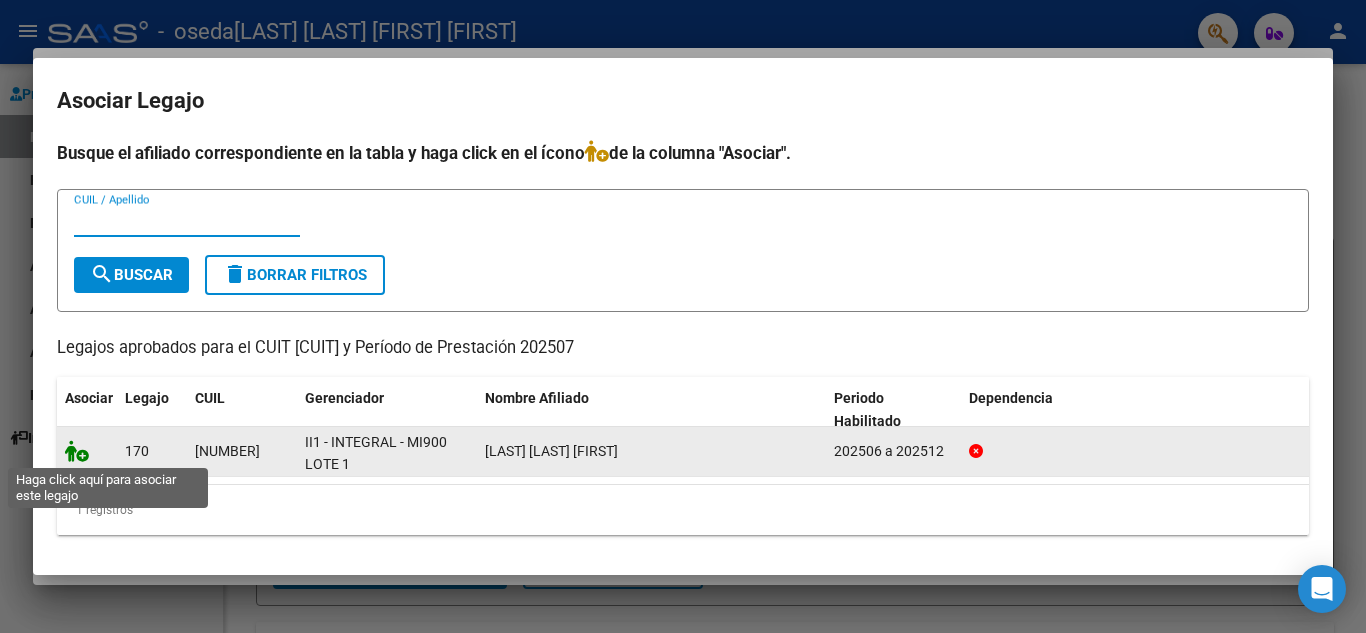 click 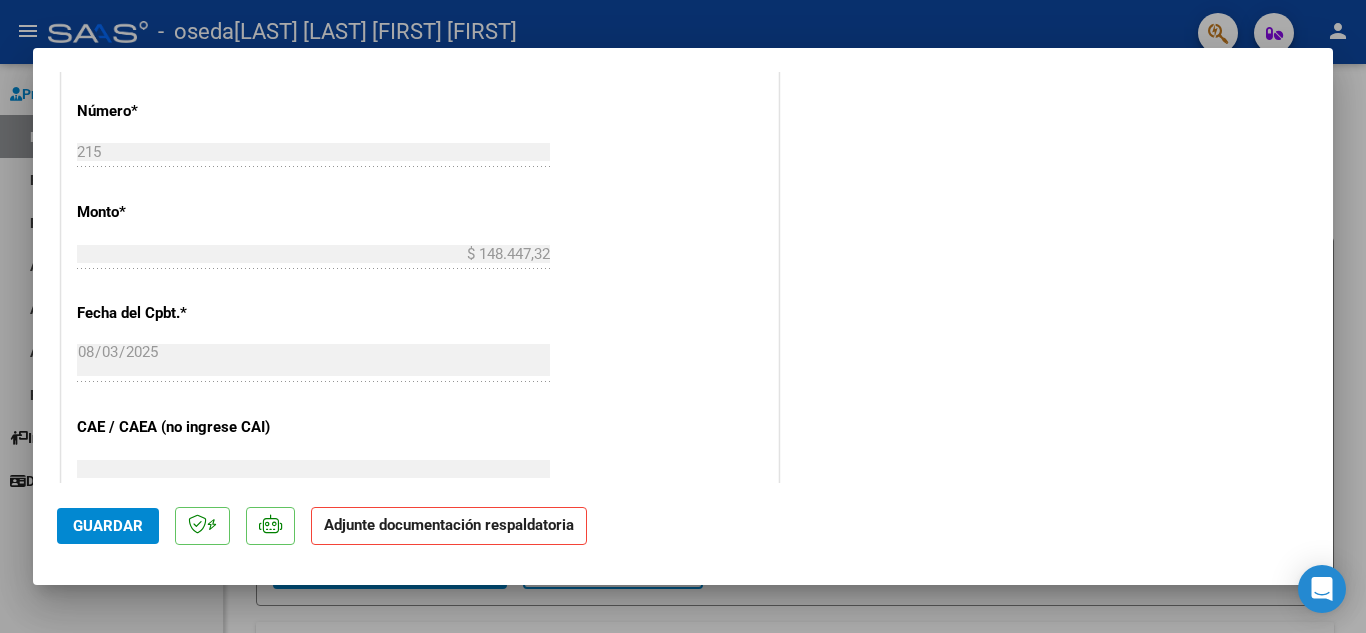 scroll, scrollTop: 444, scrollLeft: 0, axis: vertical 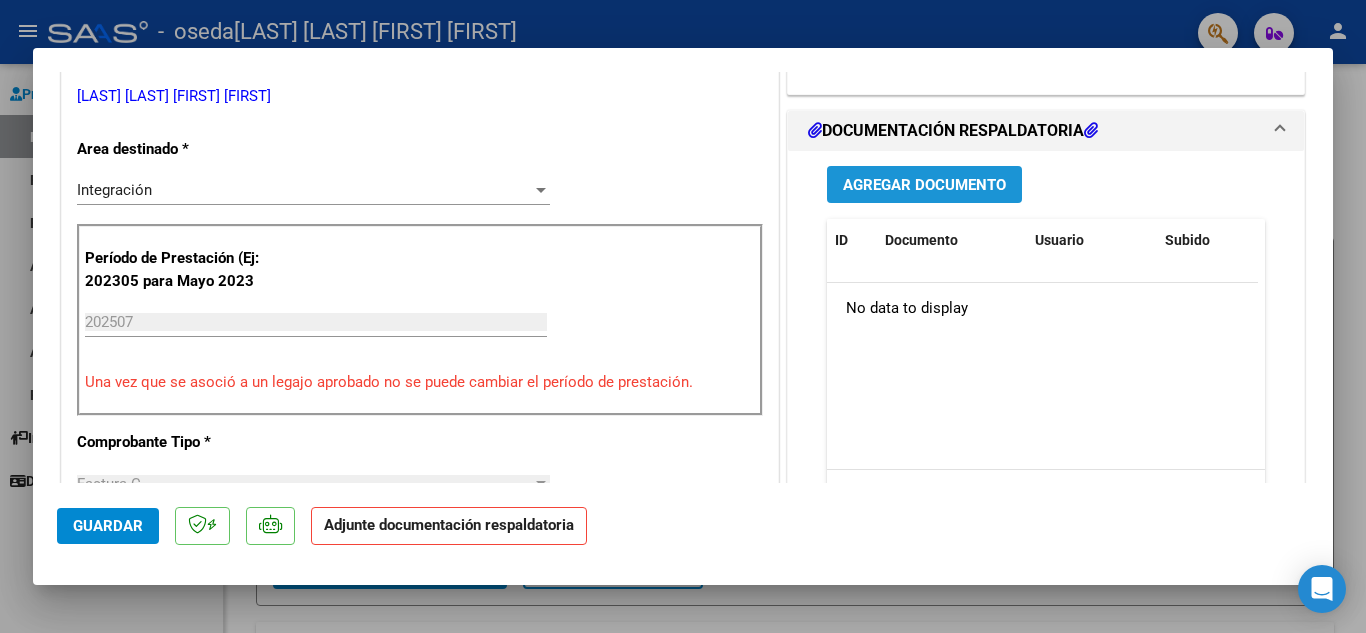 click on "Agregar Documento" at bounding box center (924, 185) 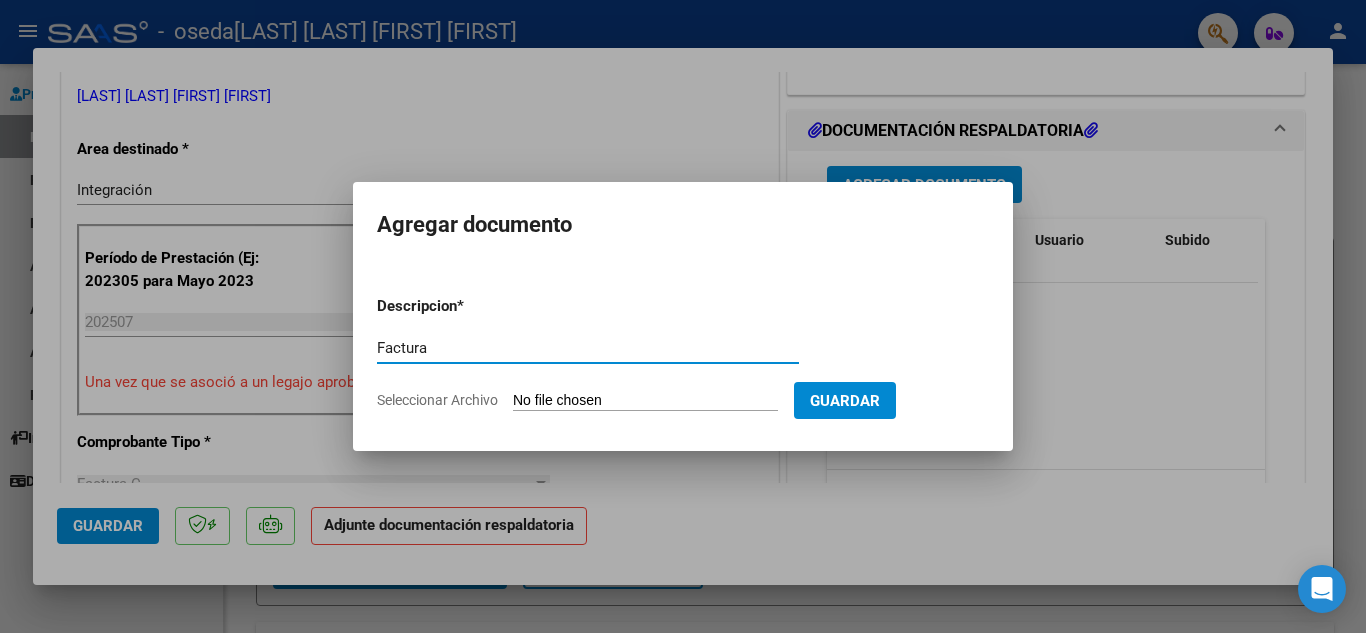 type on "Factura" 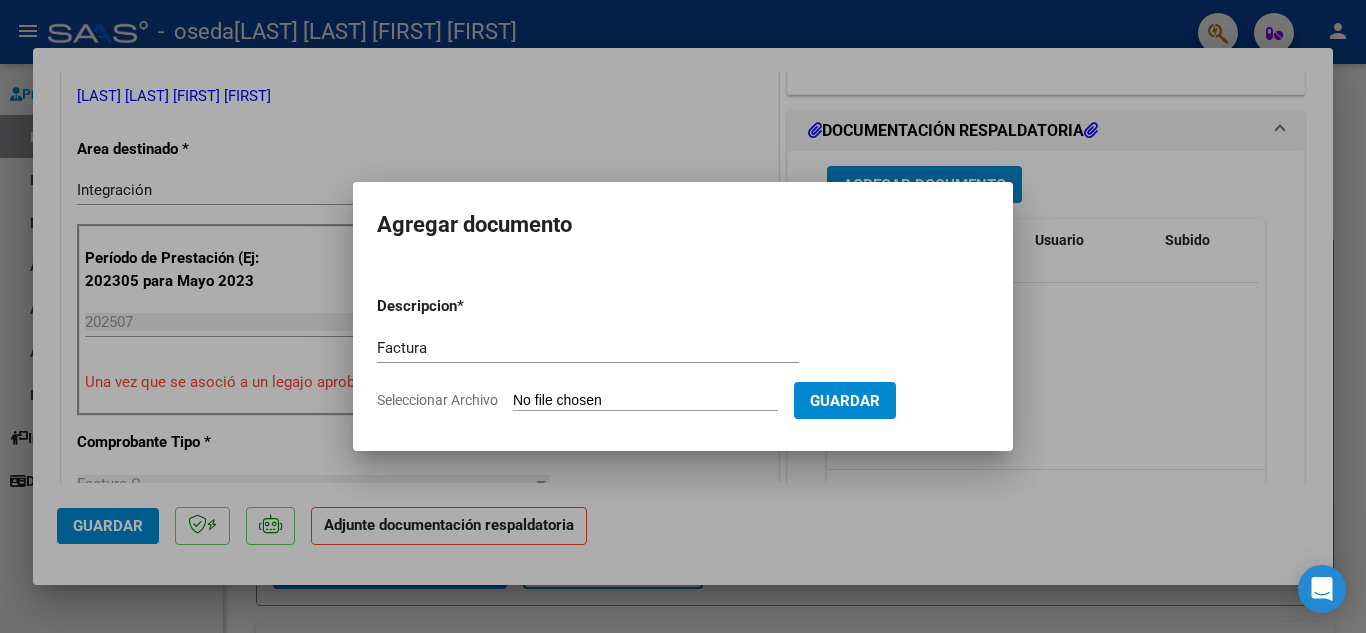 type on "C:\fakepath\[FILENAME]" 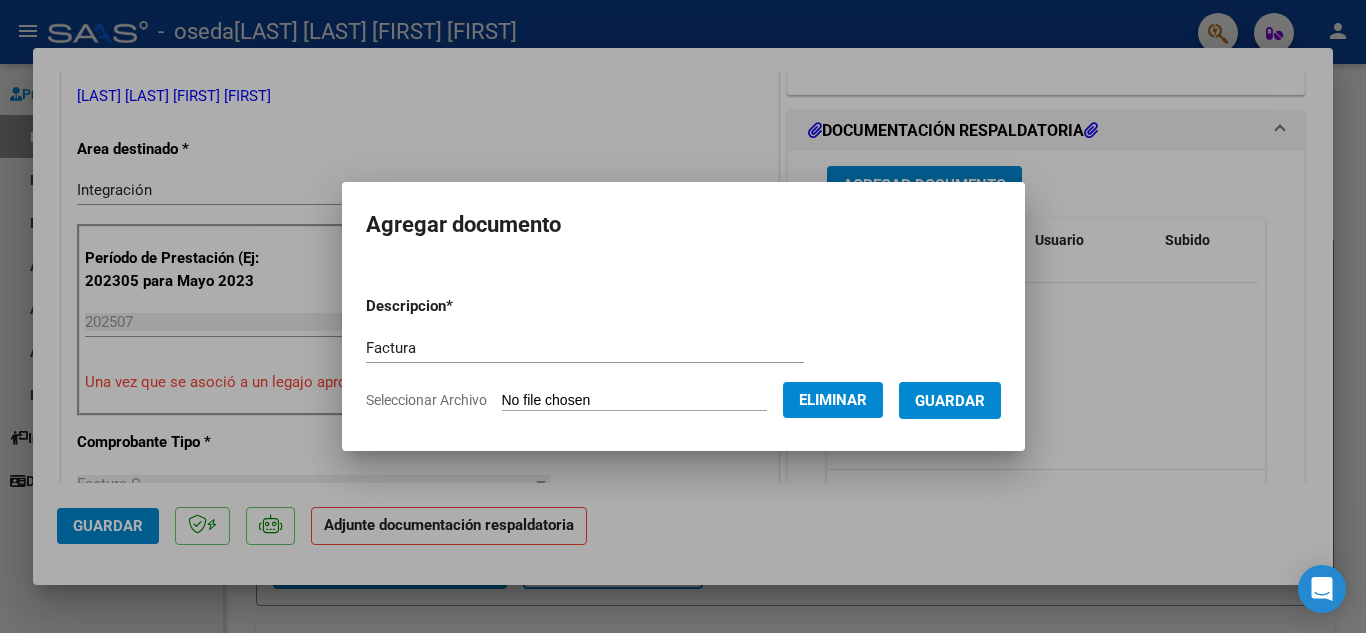 click on "Guardar" at bounding box center (950, 401) 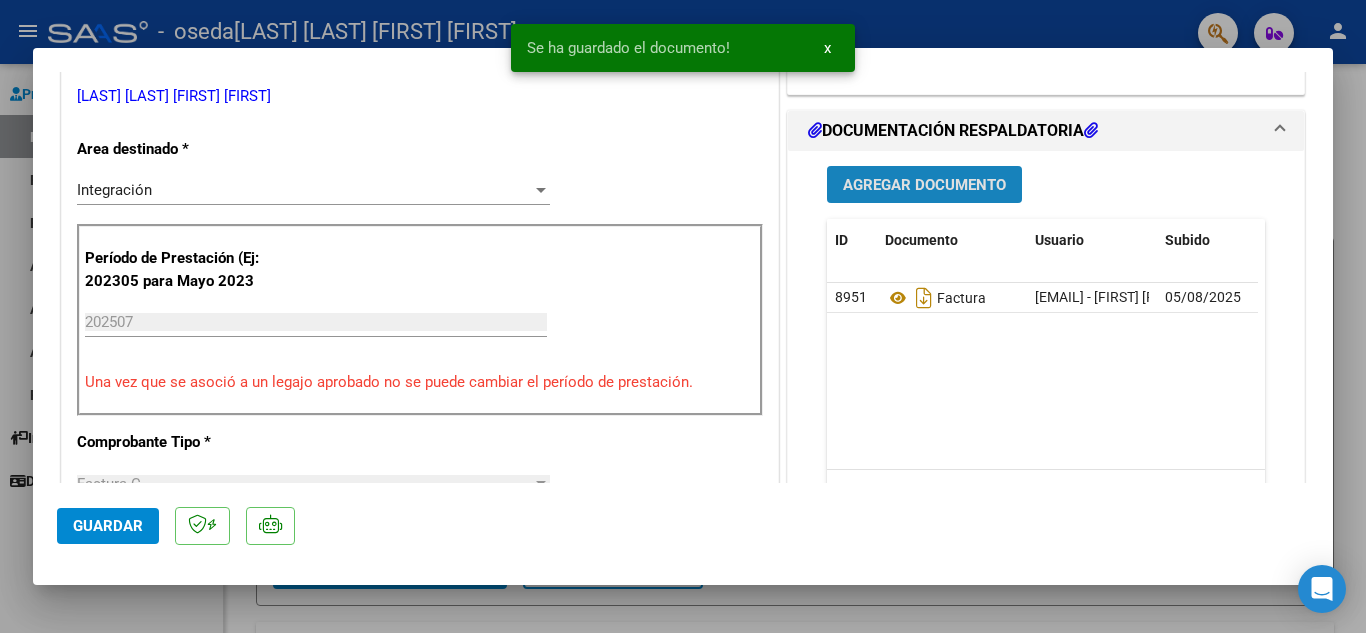 click on "Agregar Documento" at bounding box center [924, 185] 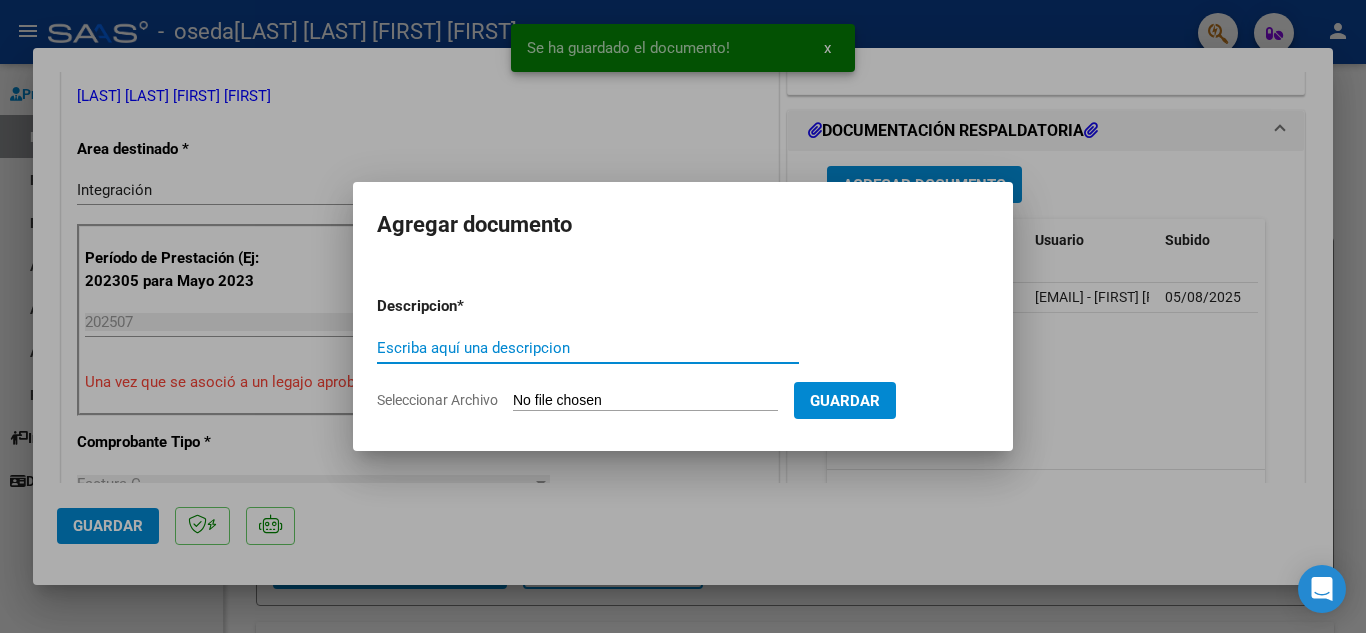click on "Escriba aquí una descripcion" at bounding box center (588, 348) 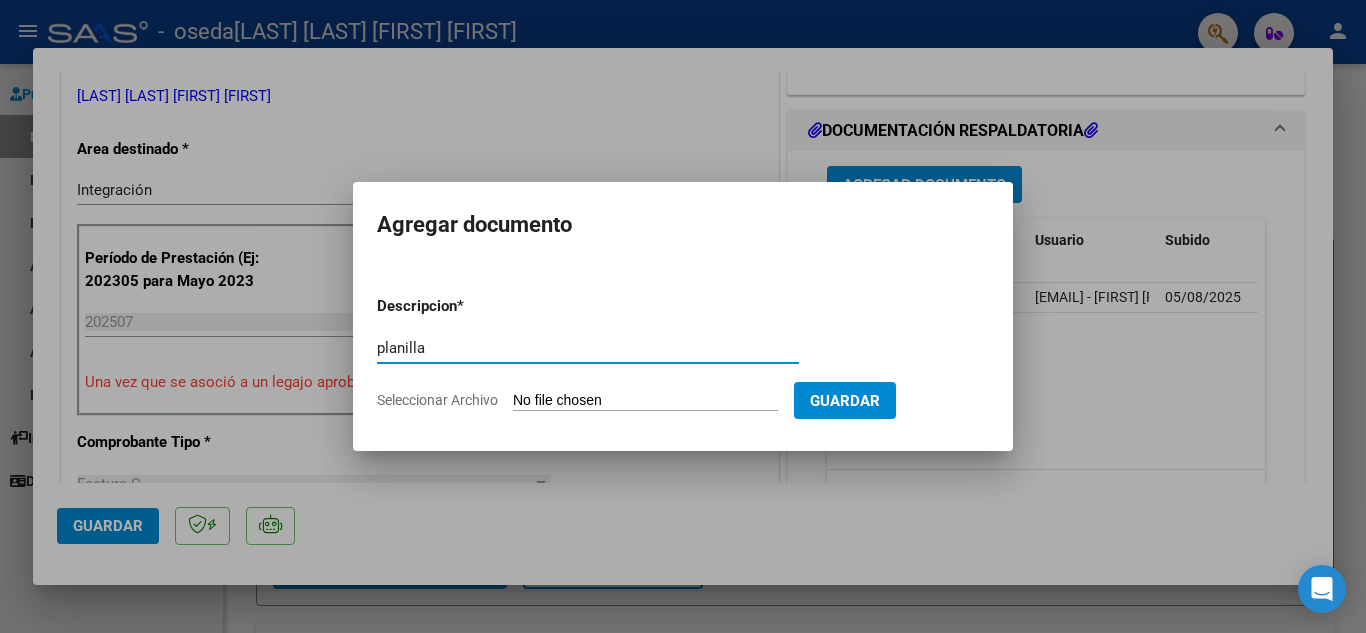 type on "planilla" 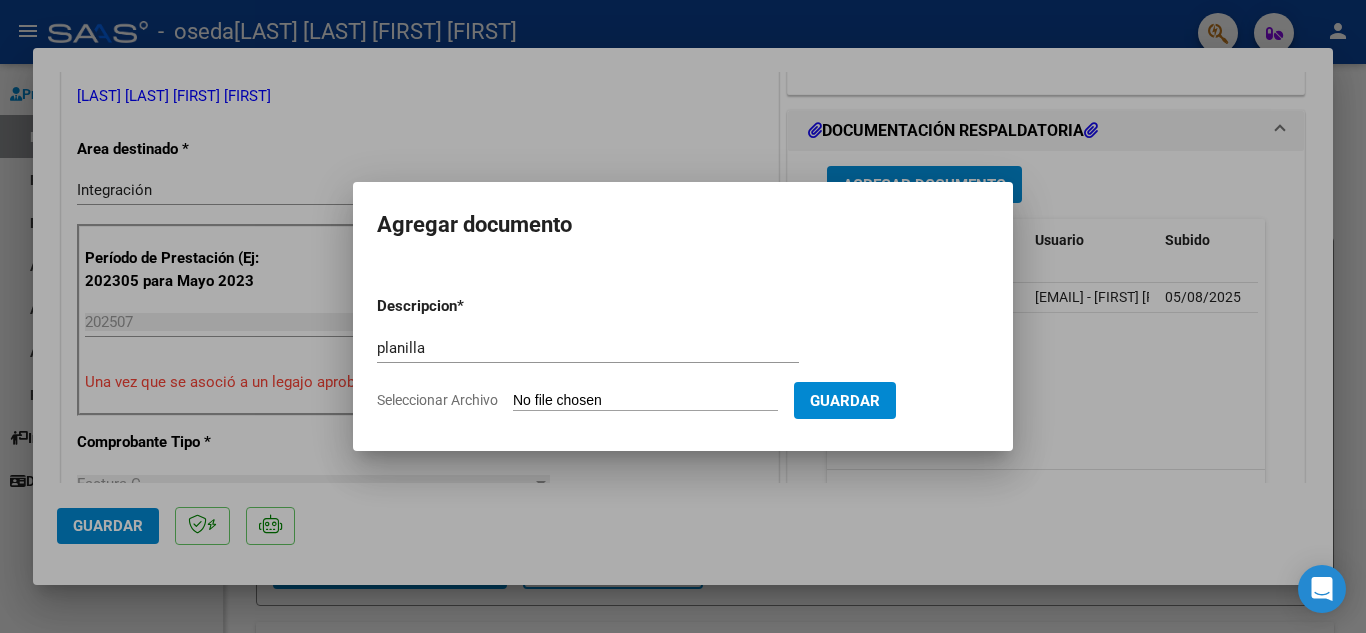 type on "C:\fakepath\[FILENAME] - [FIRST].pdf" 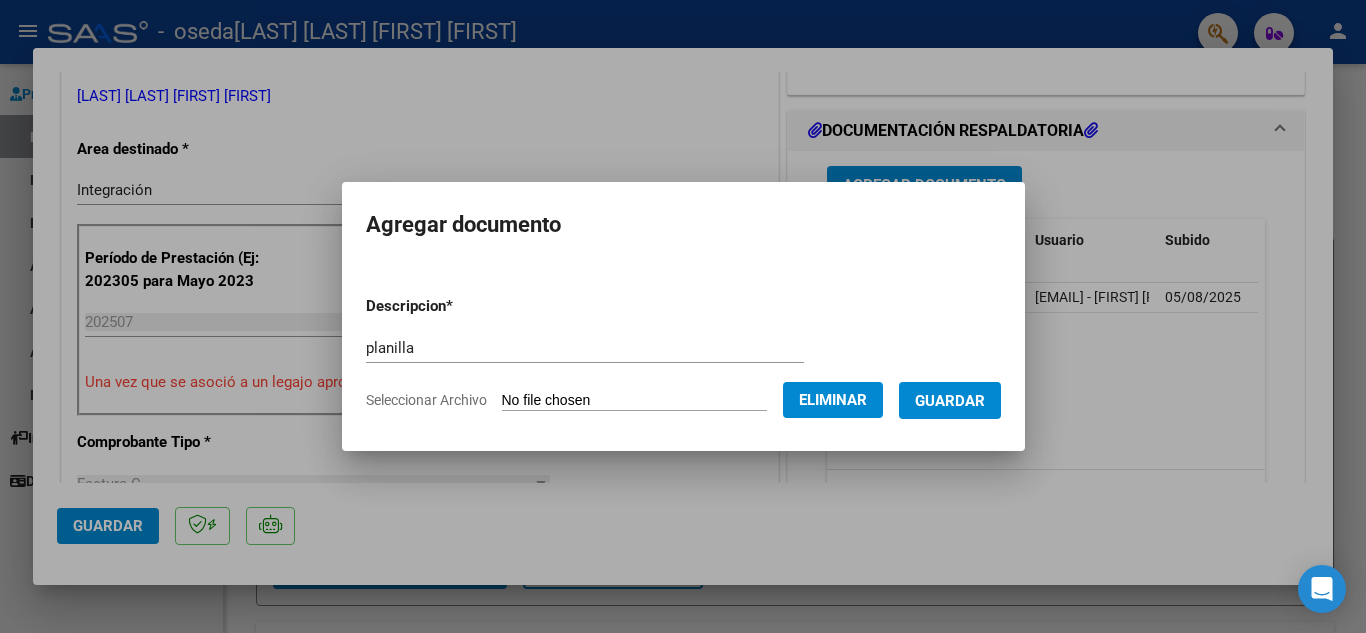 click on "Guardar" at bounding box center (950, 401) 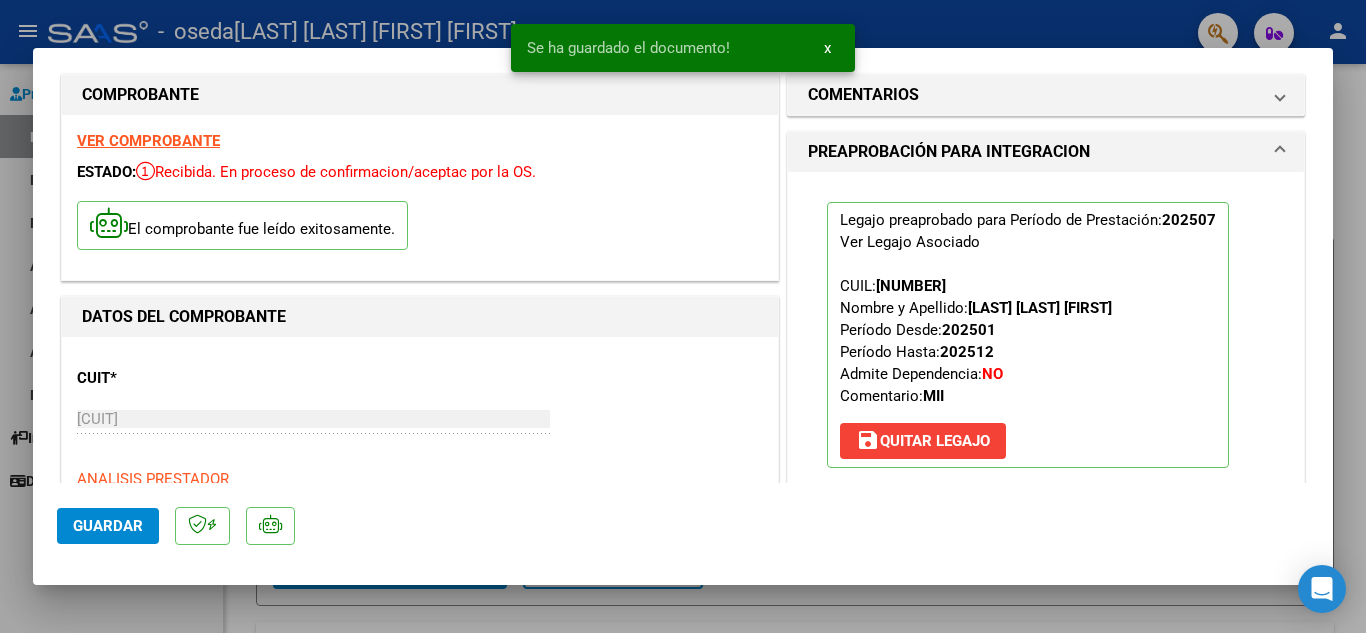 scroll, scrollTop: 0, scrollLeft: 0, axis: both 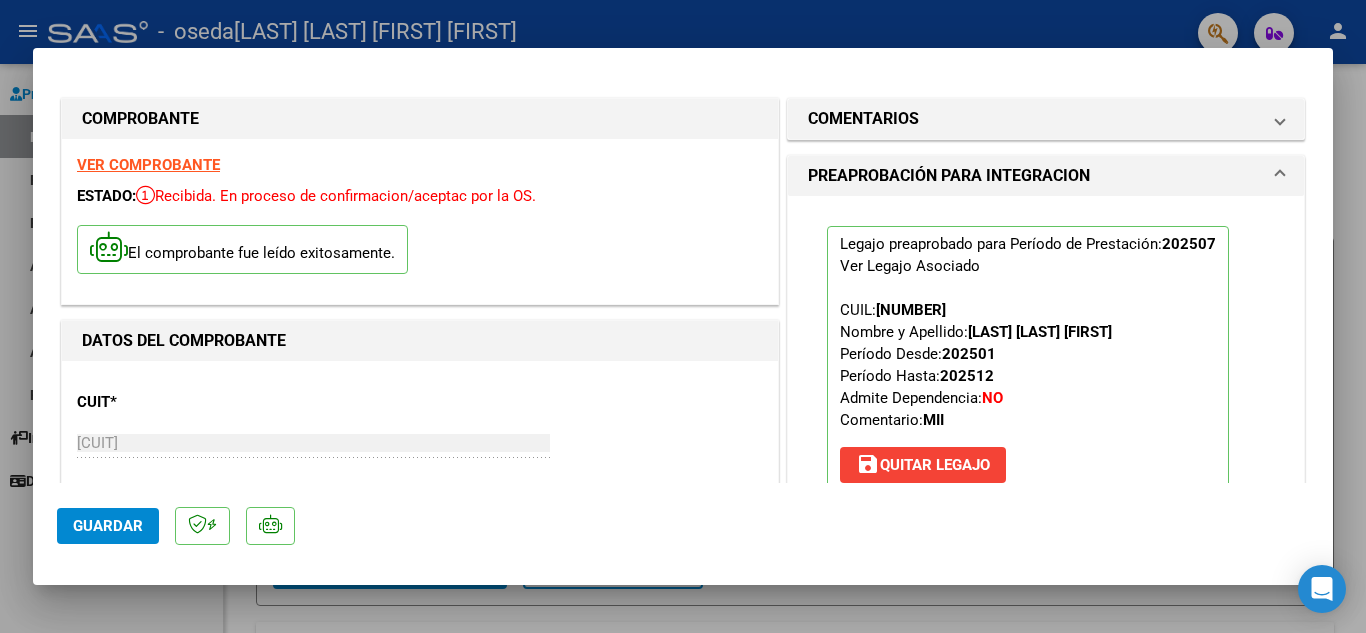 click on "Guardar" 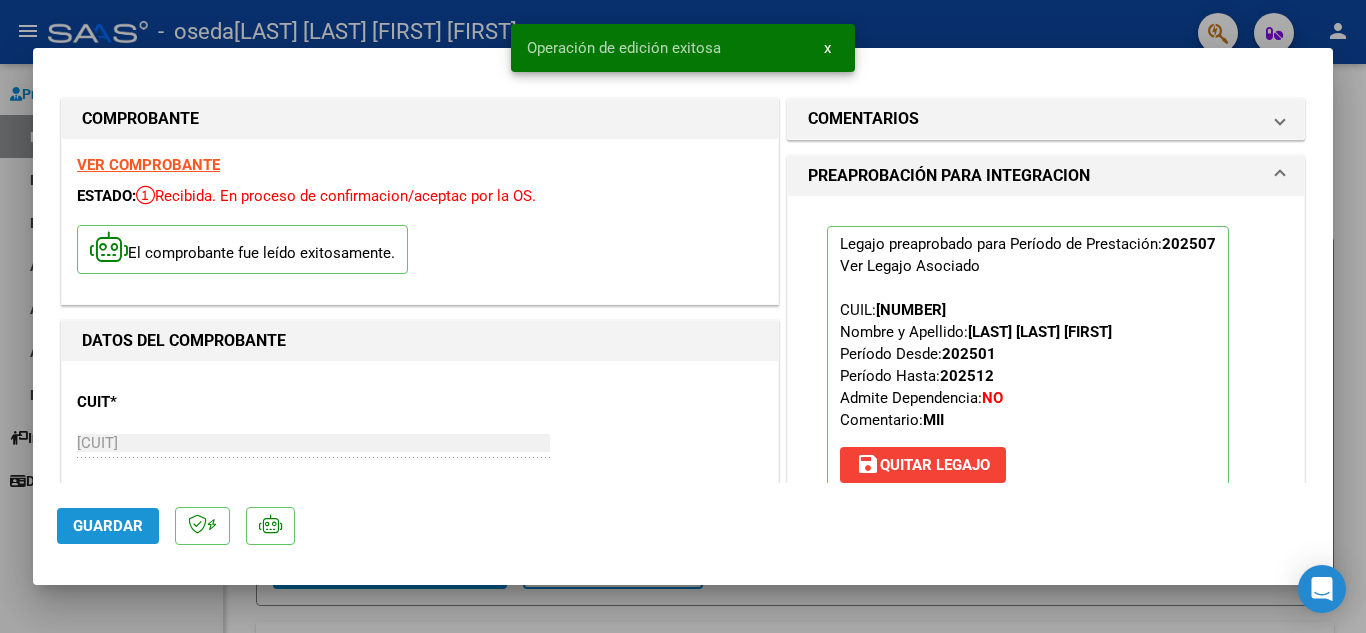 click on "Guardar" 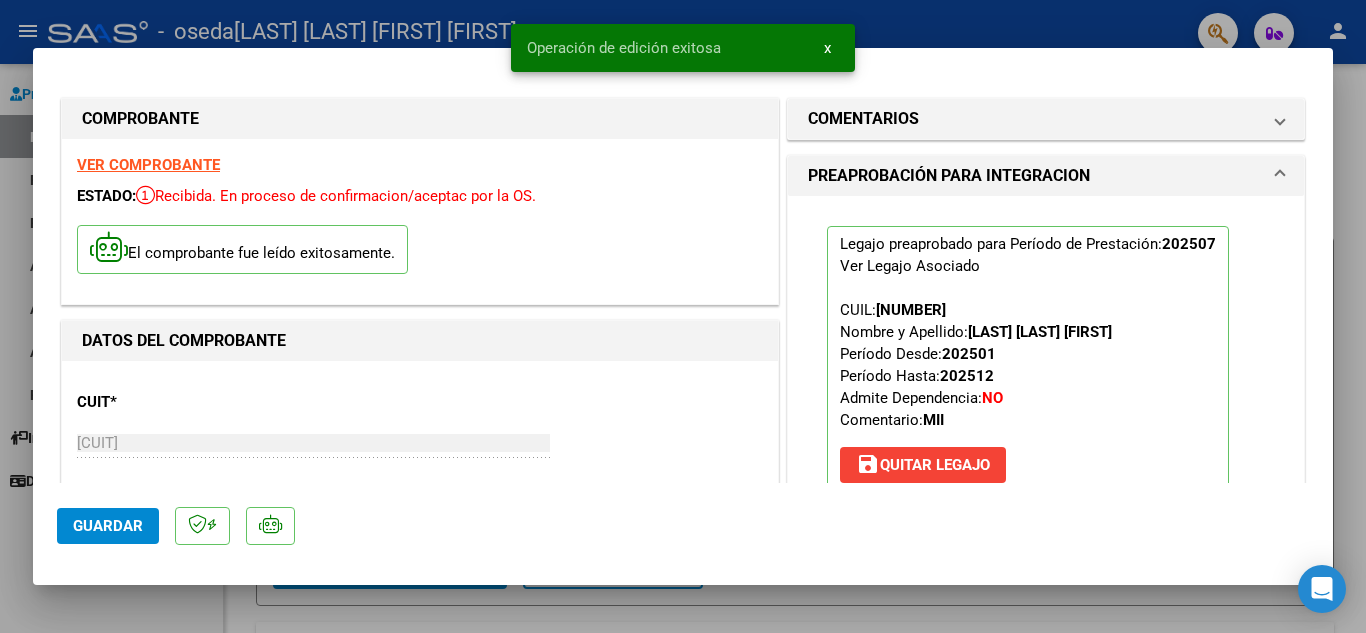 click on "x" at bounding box center (827, 48) 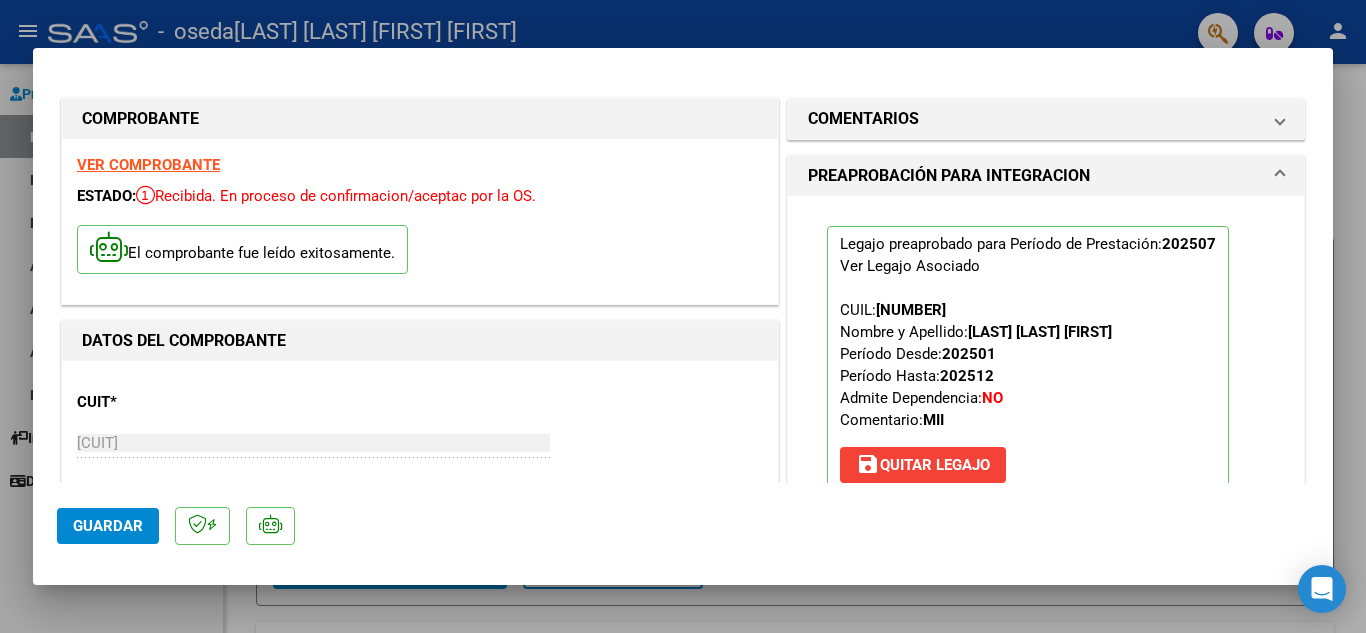 click at bounding box center [683, 316] 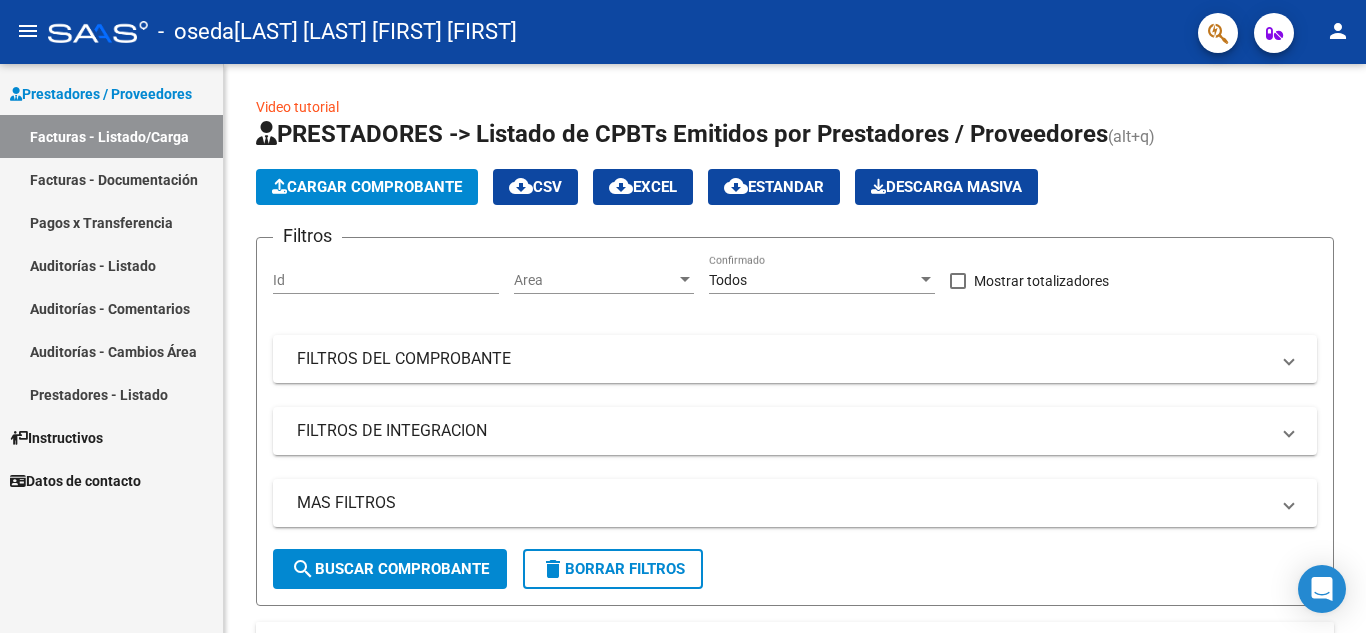 click on "Facturas - Documentación" at bounding box center (111, 179) 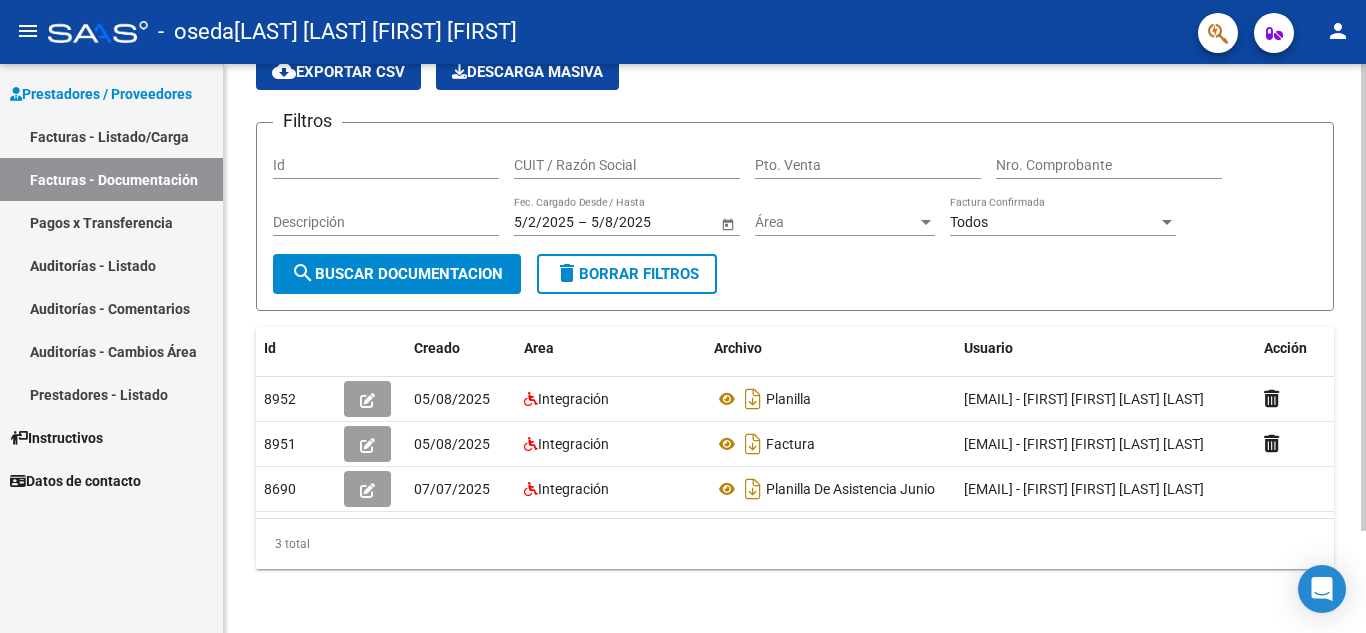 scroll, scrollTop: 124, scrollLeft: 0, axis: vertical 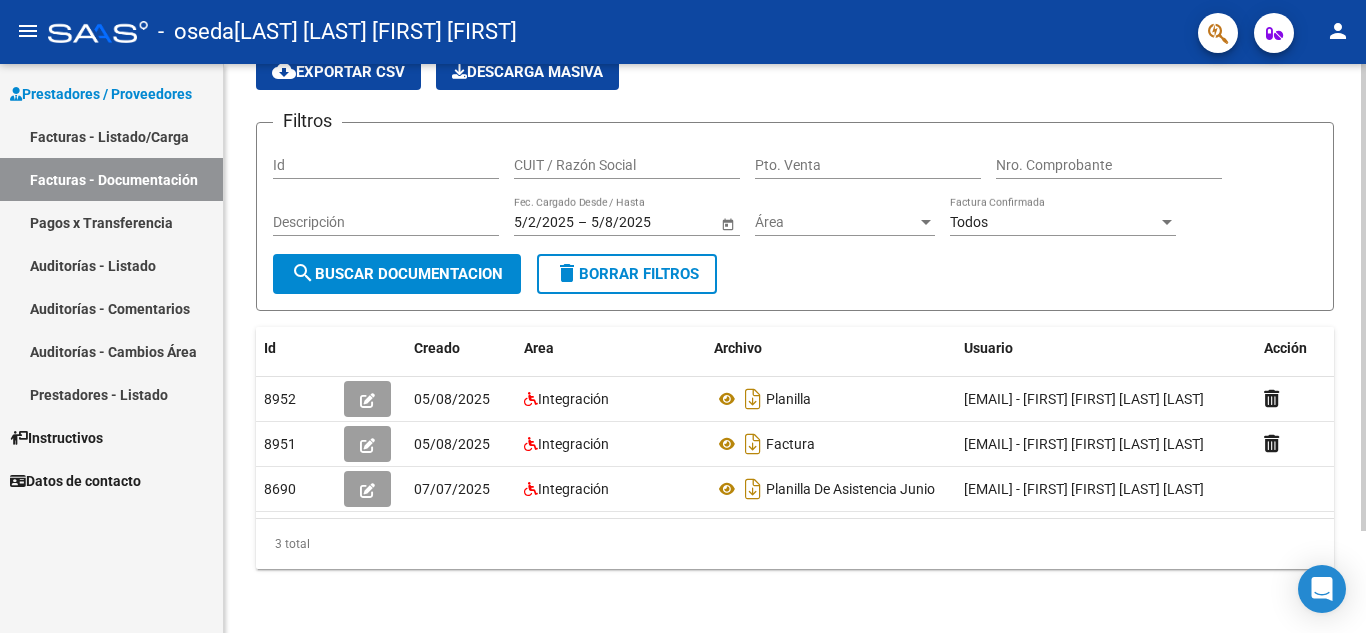 click 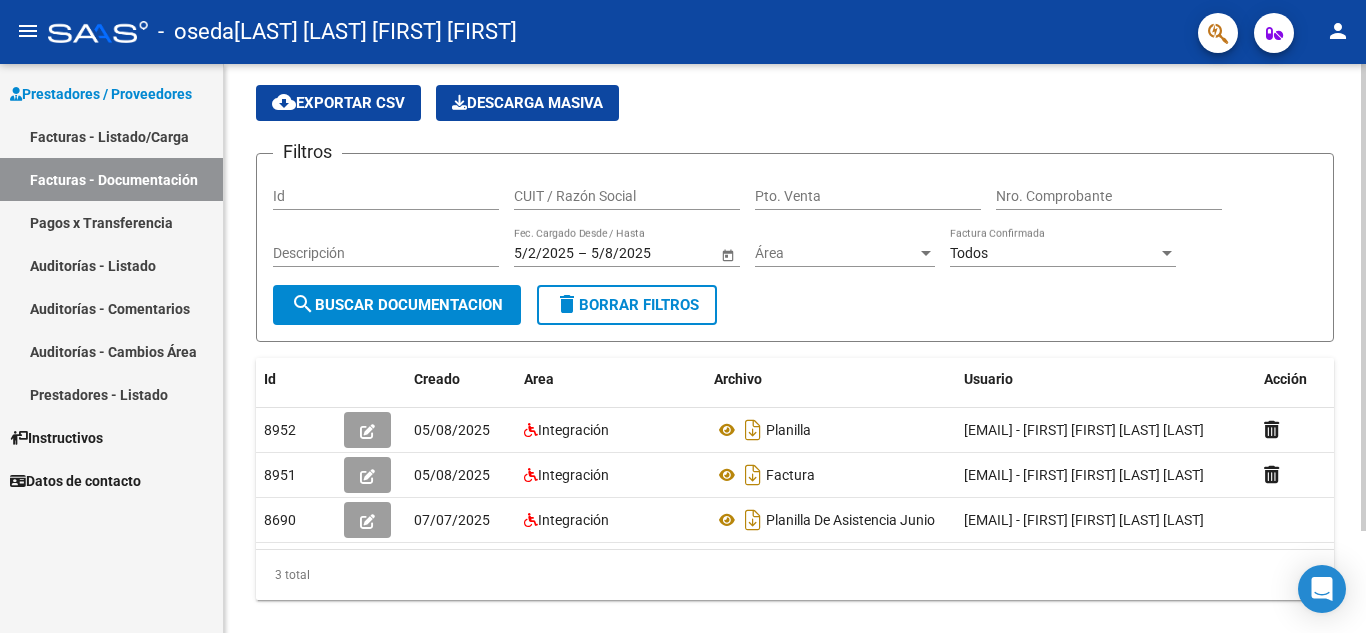 scroll, scrollTop: 0, scrollLeft: 0, axis: both 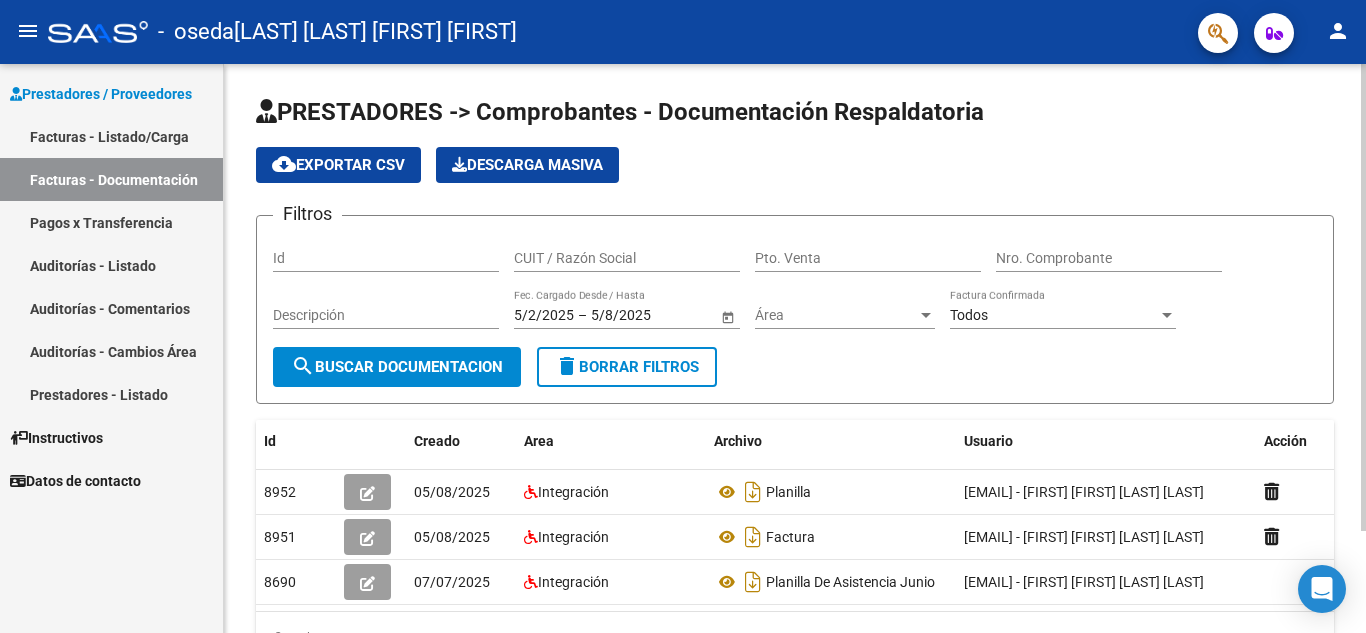 click 